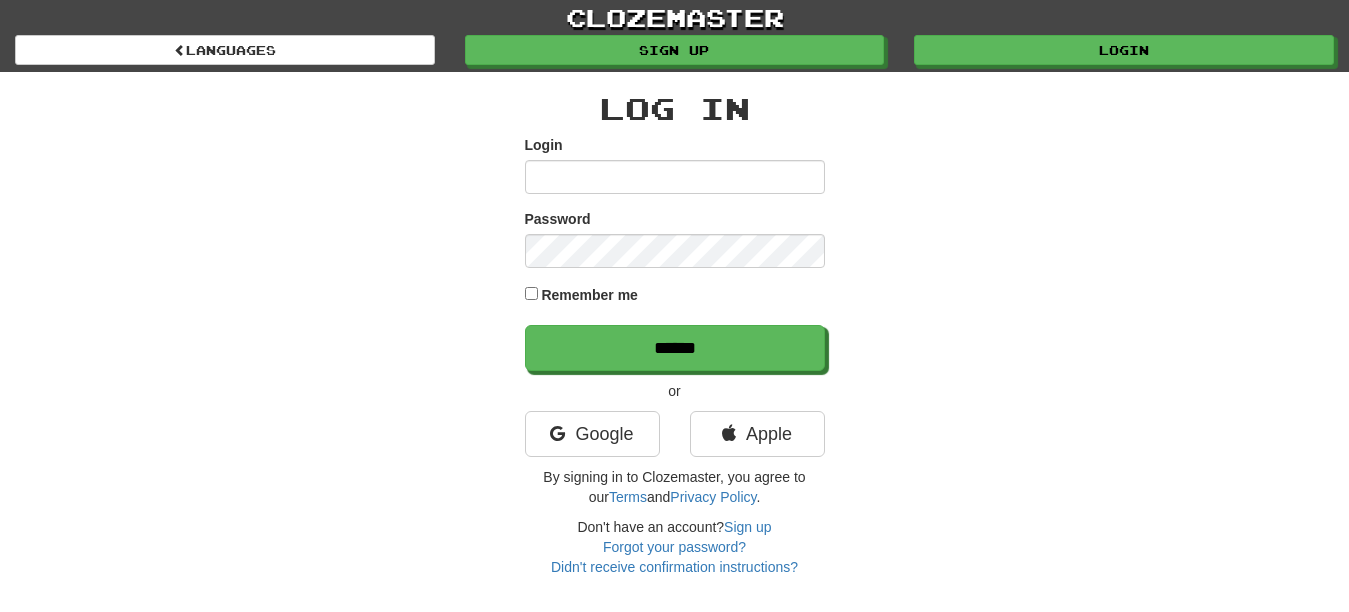 scroll, scrollTop: 0, scrollLeft: 0, axis: both 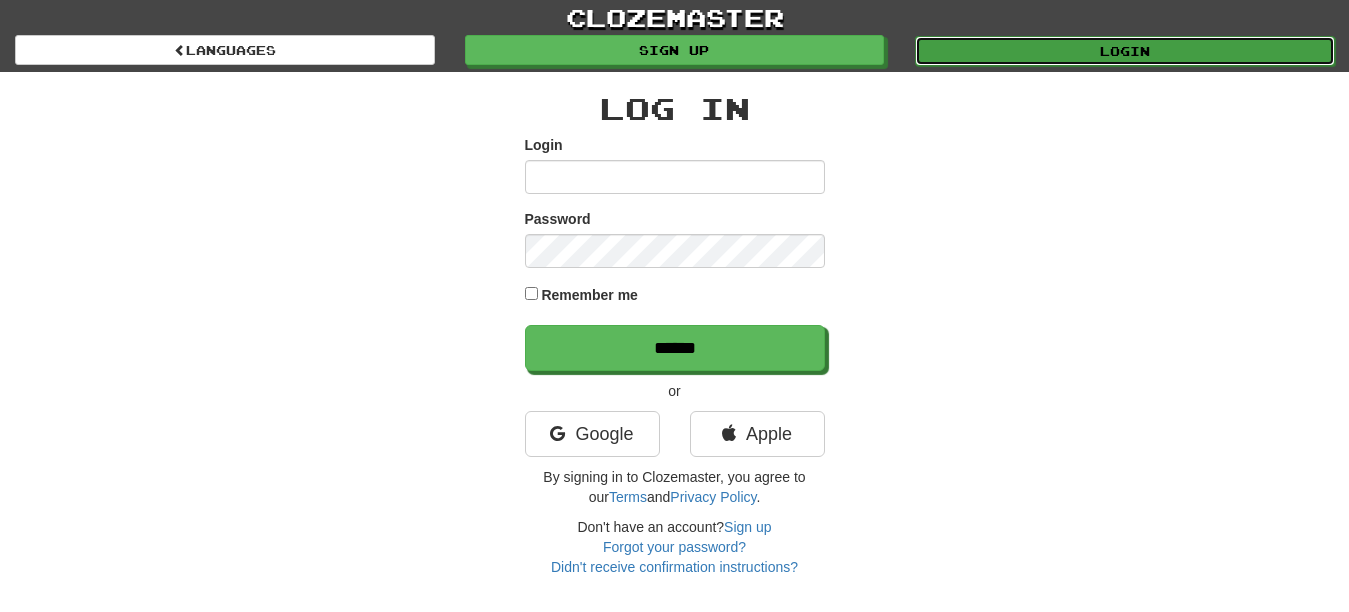 drag, startPoint x: 0, startPoint y: 0, endPoint x: 1118, endPoint y: 49, distance: 1119.0732 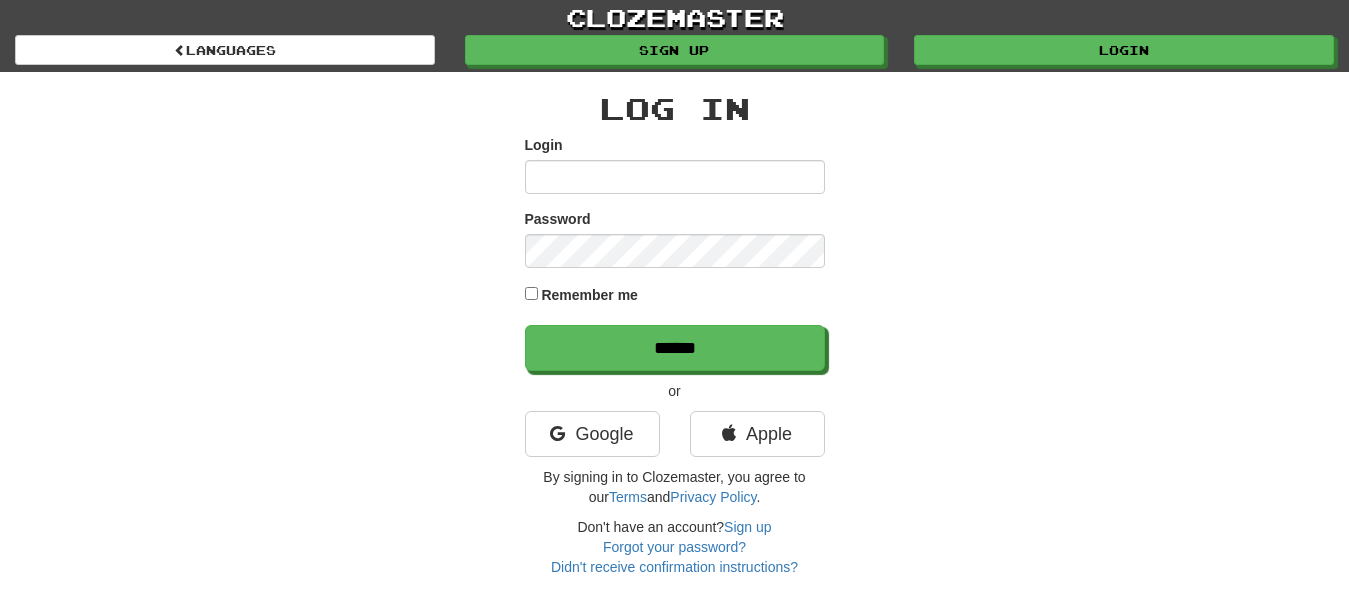 scroll, scrollTop: 0, scrollLeft: 0, axis: both 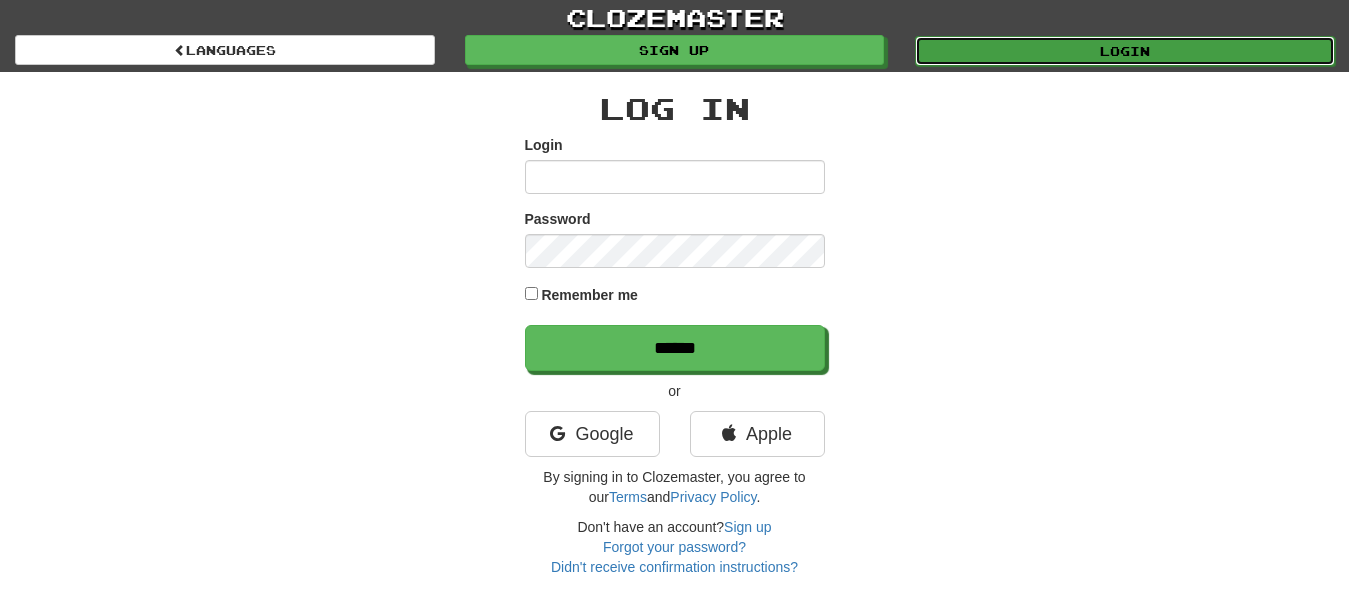 click on "Login" at bounding box center [1125, 51] 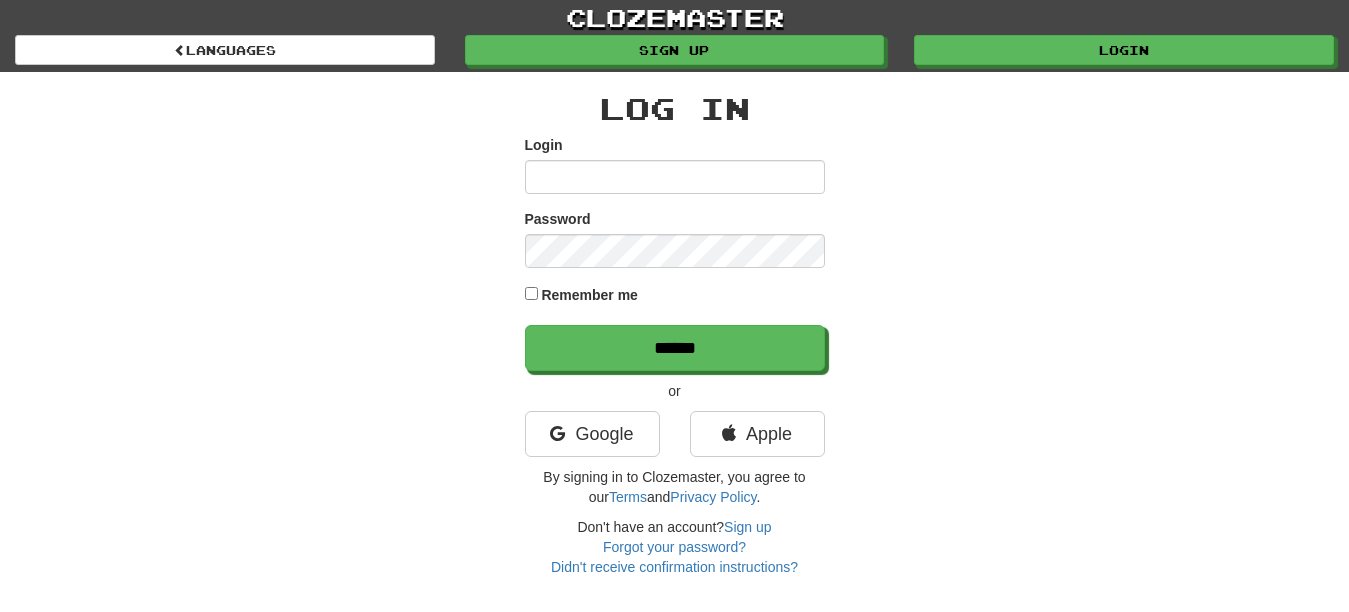 scroll, scrollTop: 0, scrollLeft: 0, axis: both 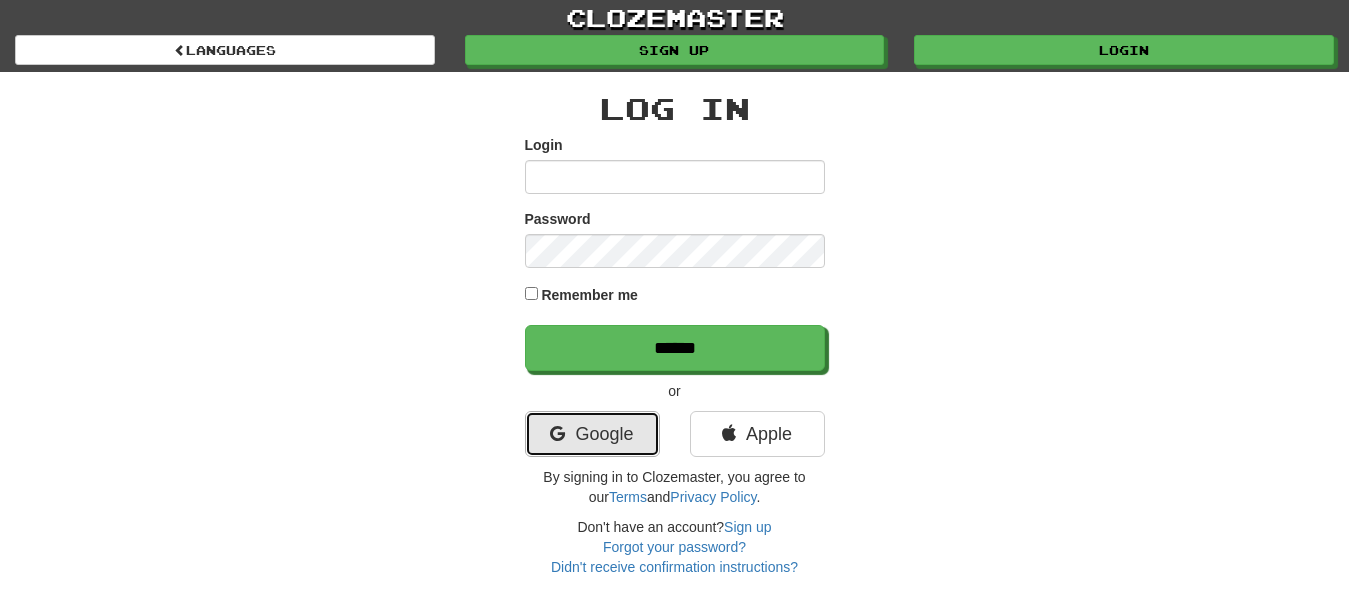 click on "Google" at bounding box center [592, 434] 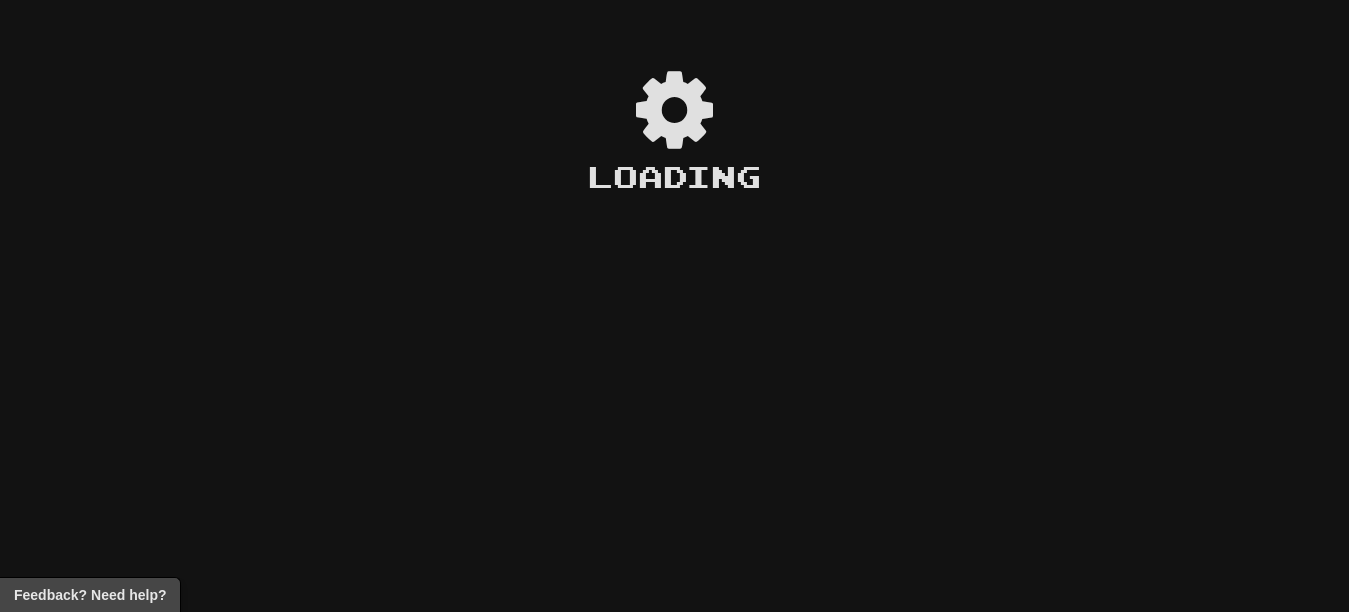 scroll, scrollTop: 0, scrollLeft: 0, axis: both 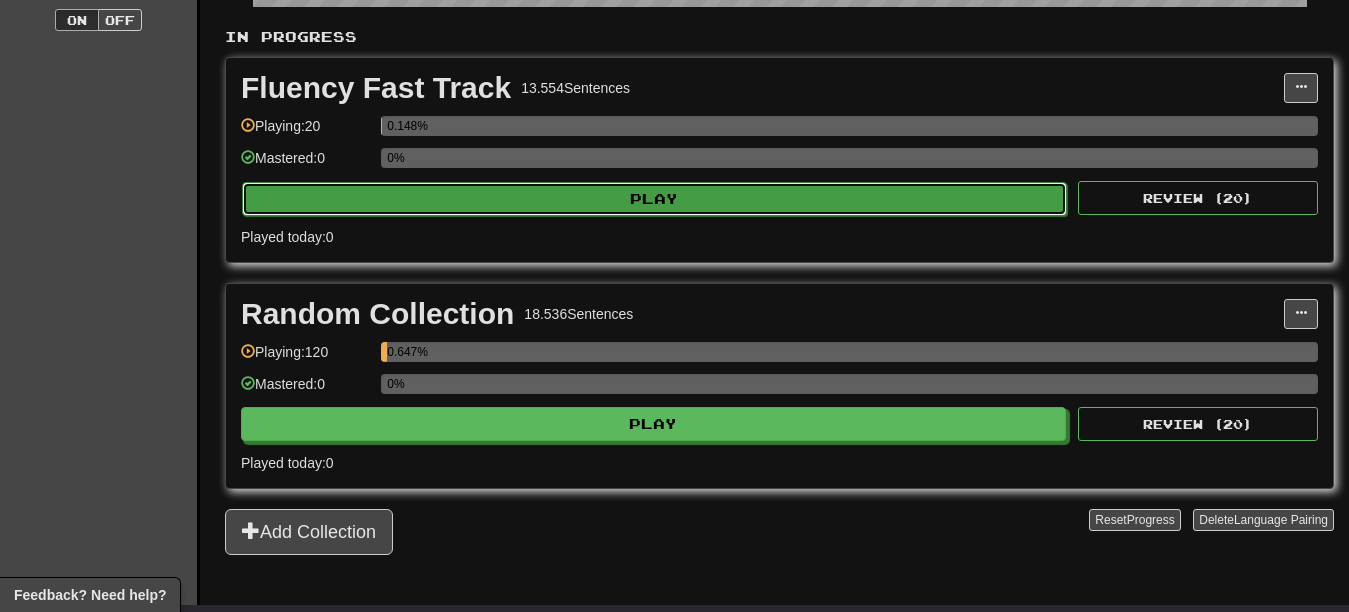 click on "Play" at bounding box center (654, 199) 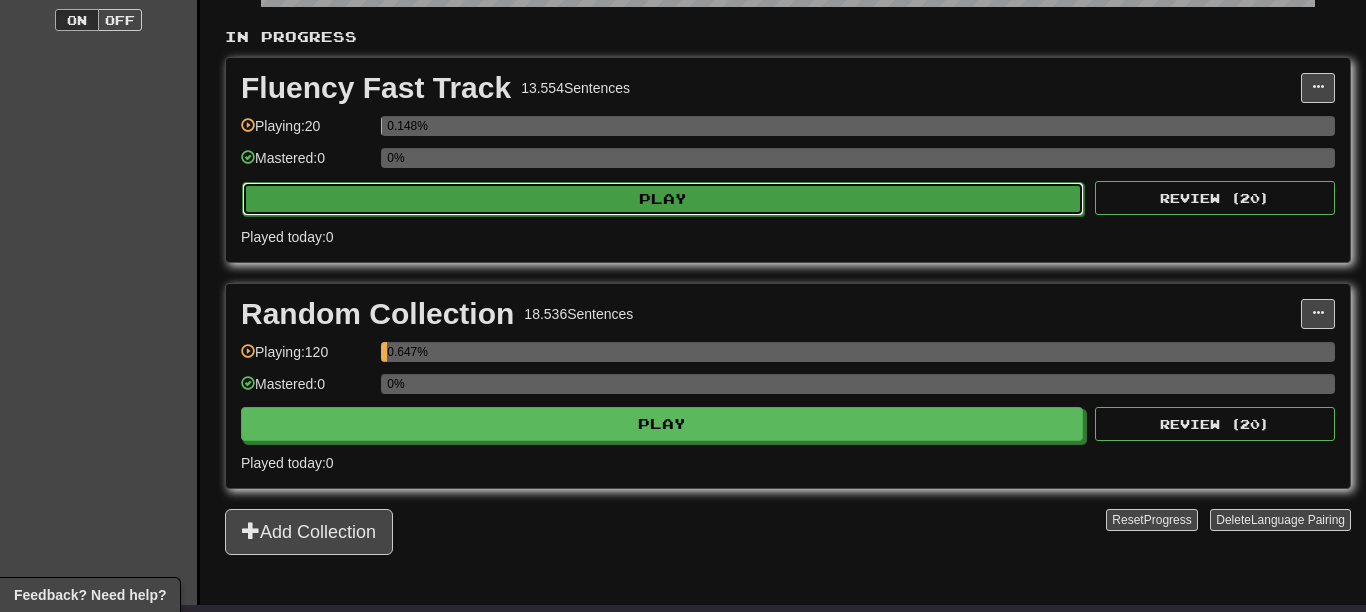 select on "**" 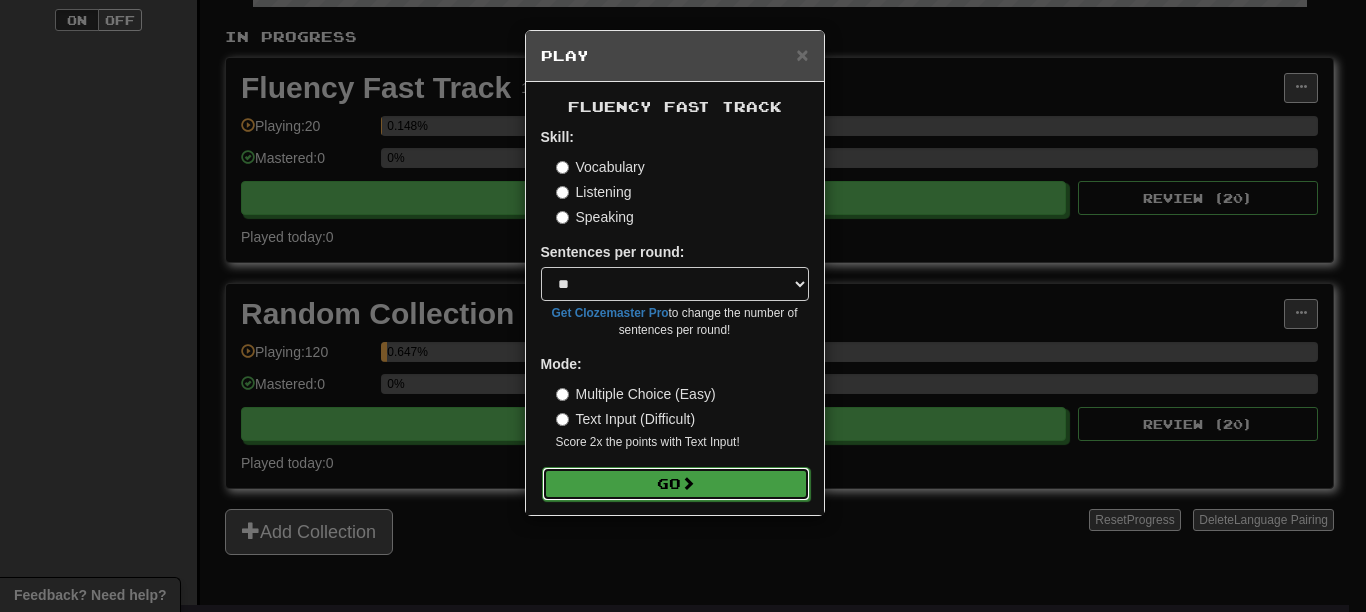 click on "Go" at bounding box center [676, 484] 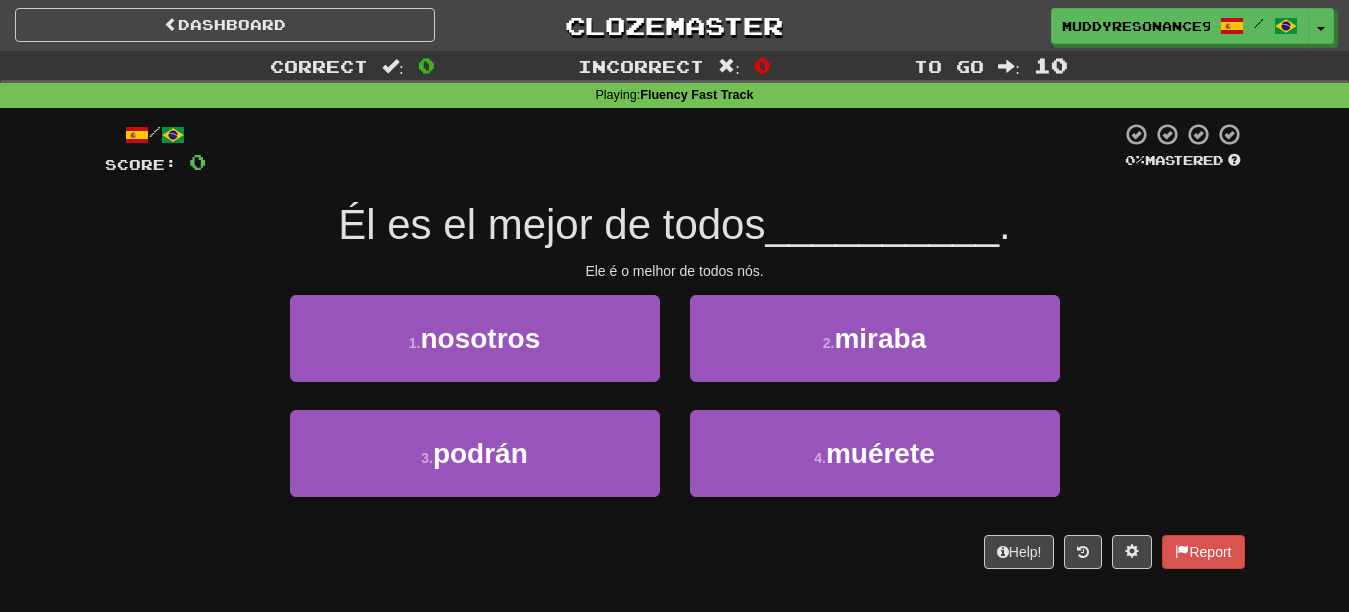 scroll, scrollTop: 0, scrollLeft: 0, axis: both 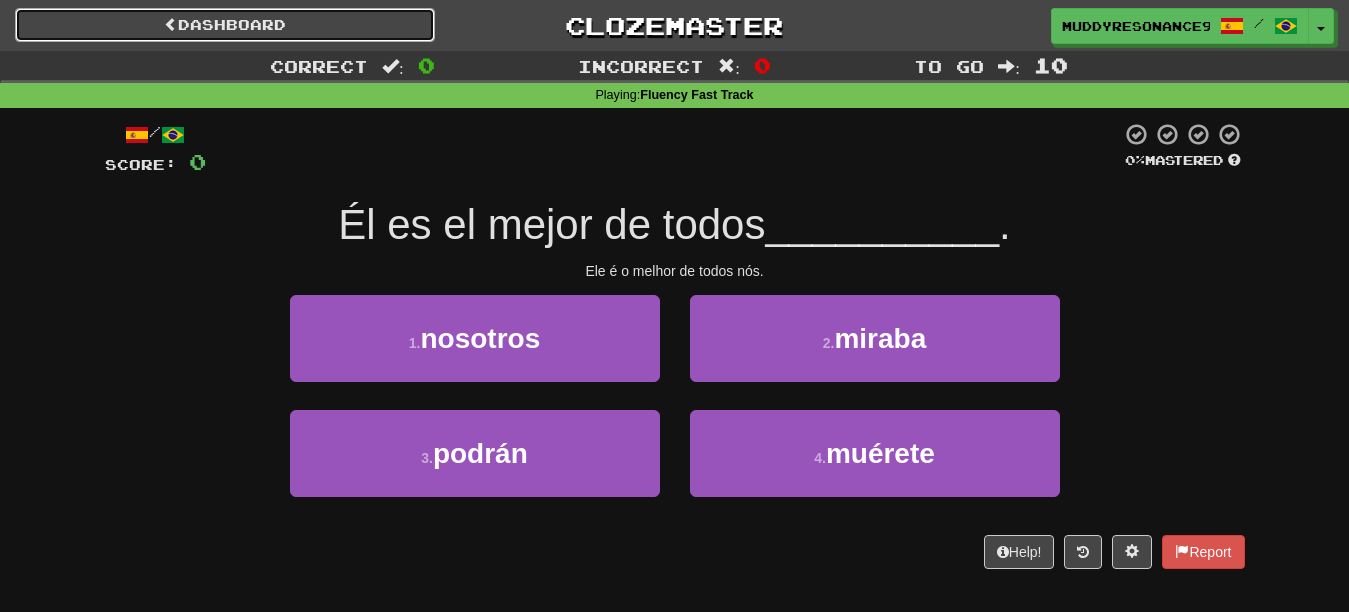click on "Dashboard" at bounding box center (225, 25) 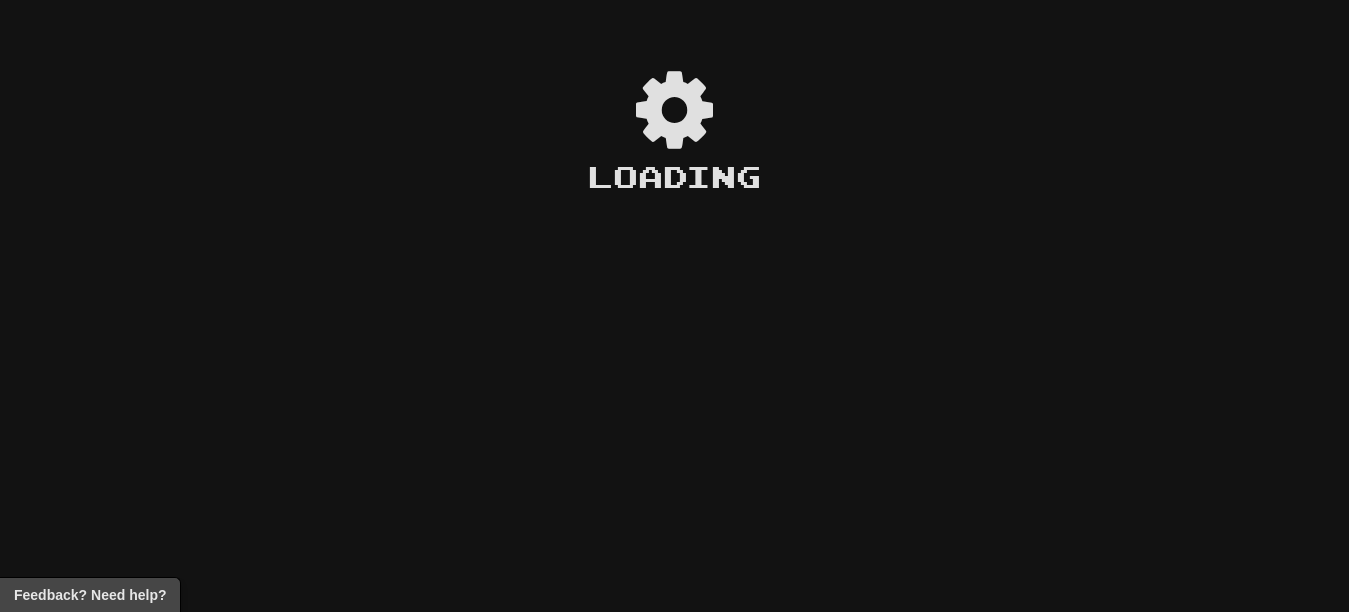 scroll, scrollTop: 0, scrollLeft: 0, axis: both 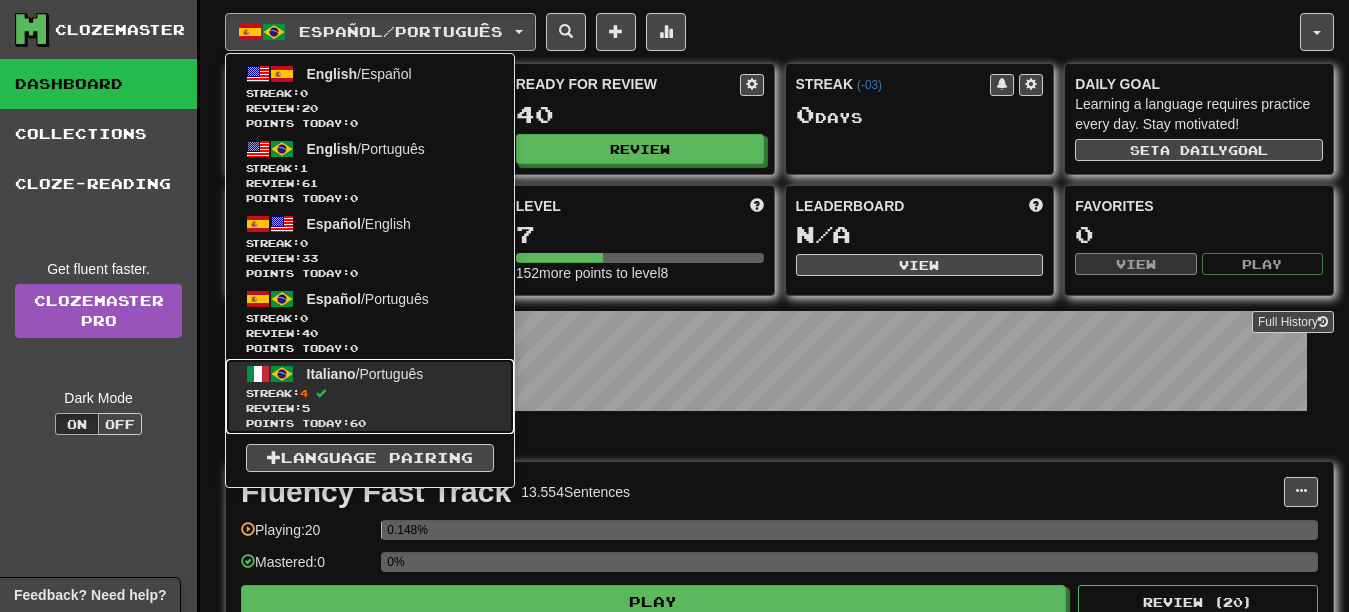 click on "Italiano  /  Português" at bounding box center (365, 374) 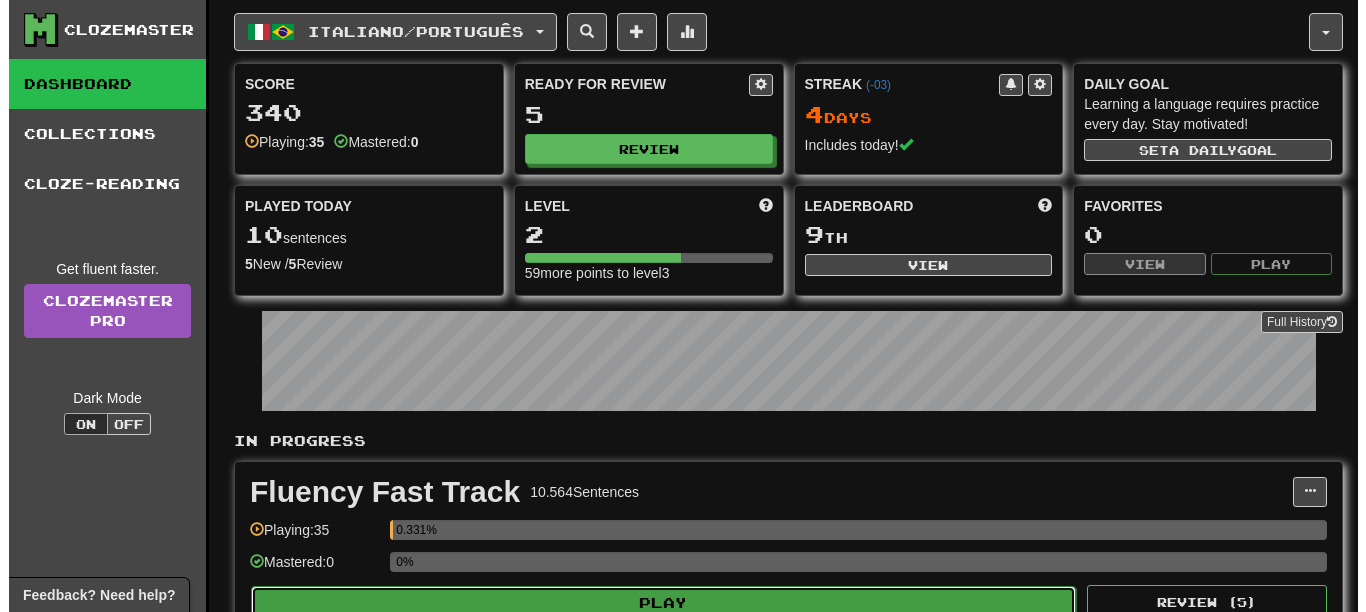 scroll, scrollTop: 190, scrollLeft: 0, axis: vertical 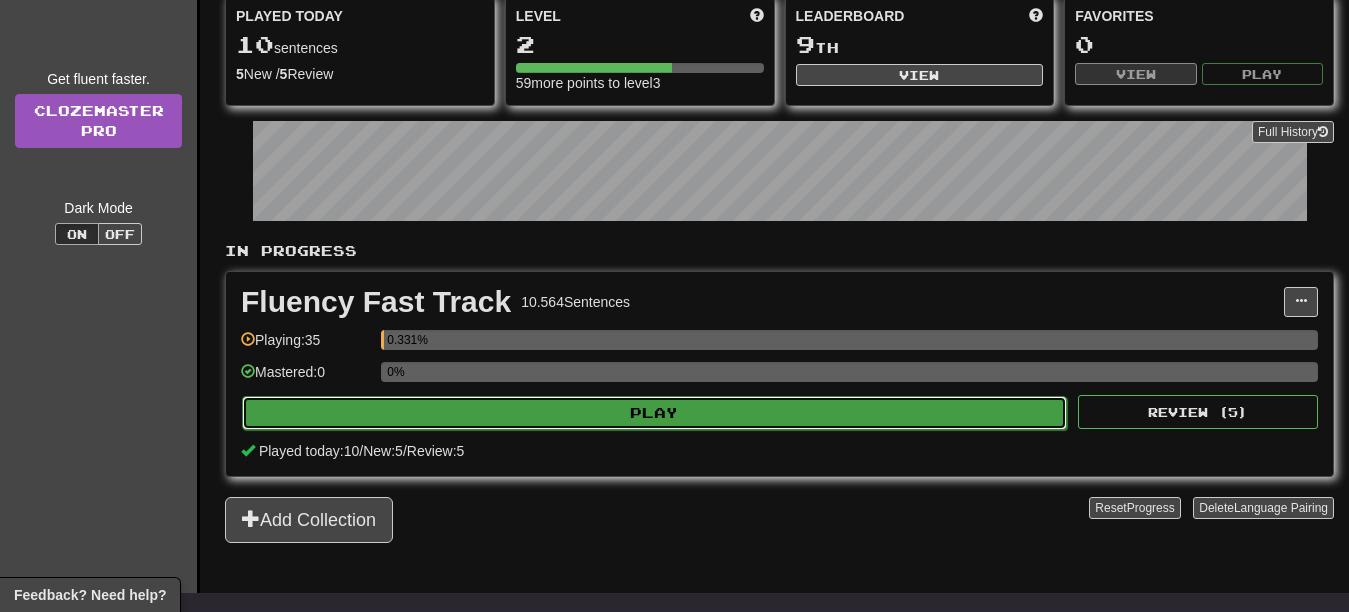 click on "Play" at bounding box center (654, 413) 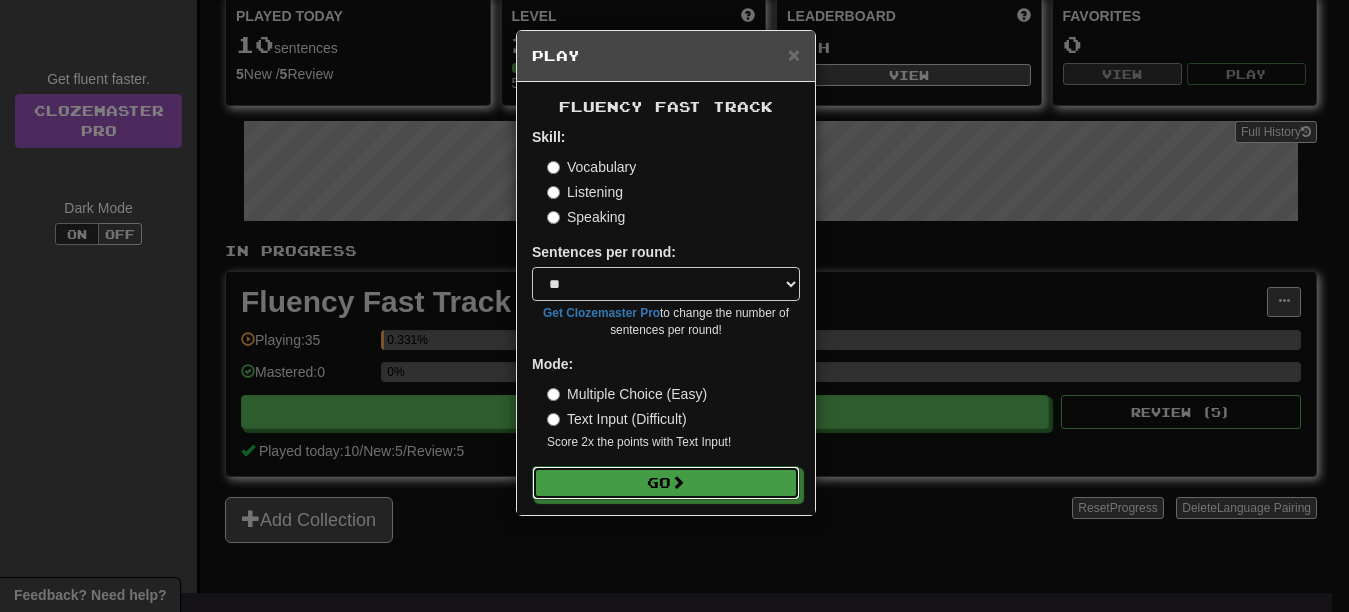 click on "Go" at bounding box center (666, 483) 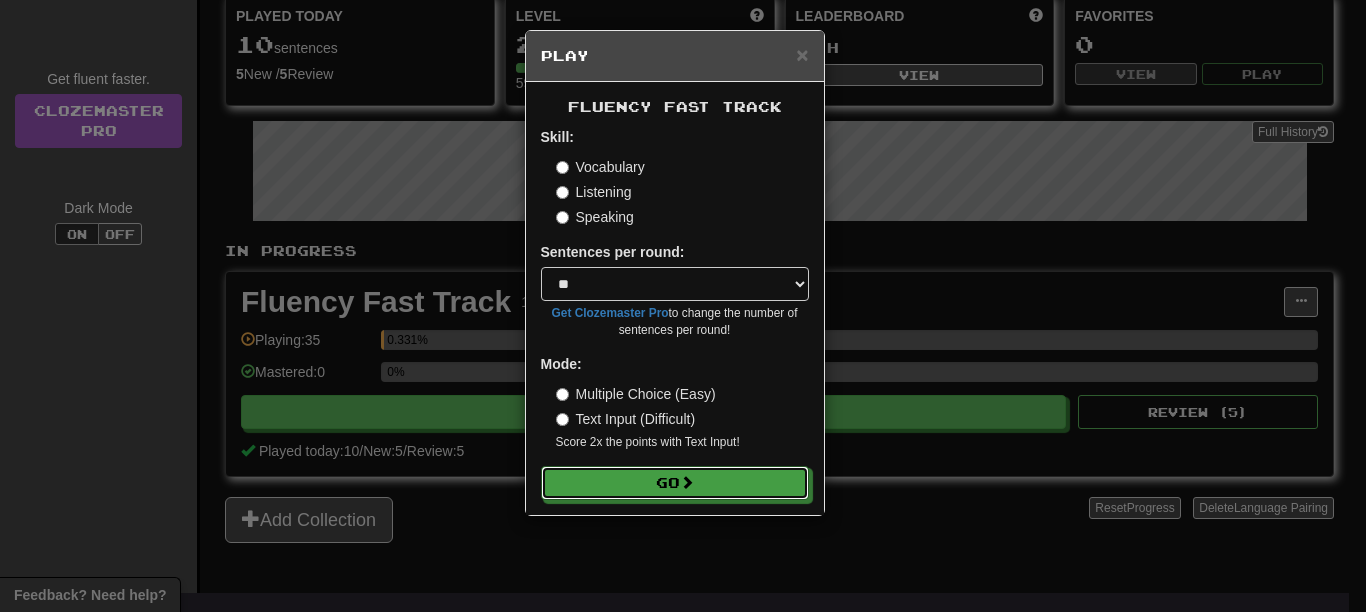 scroll, scrollTop: 190, scrollLeft: 0, axis: vertical 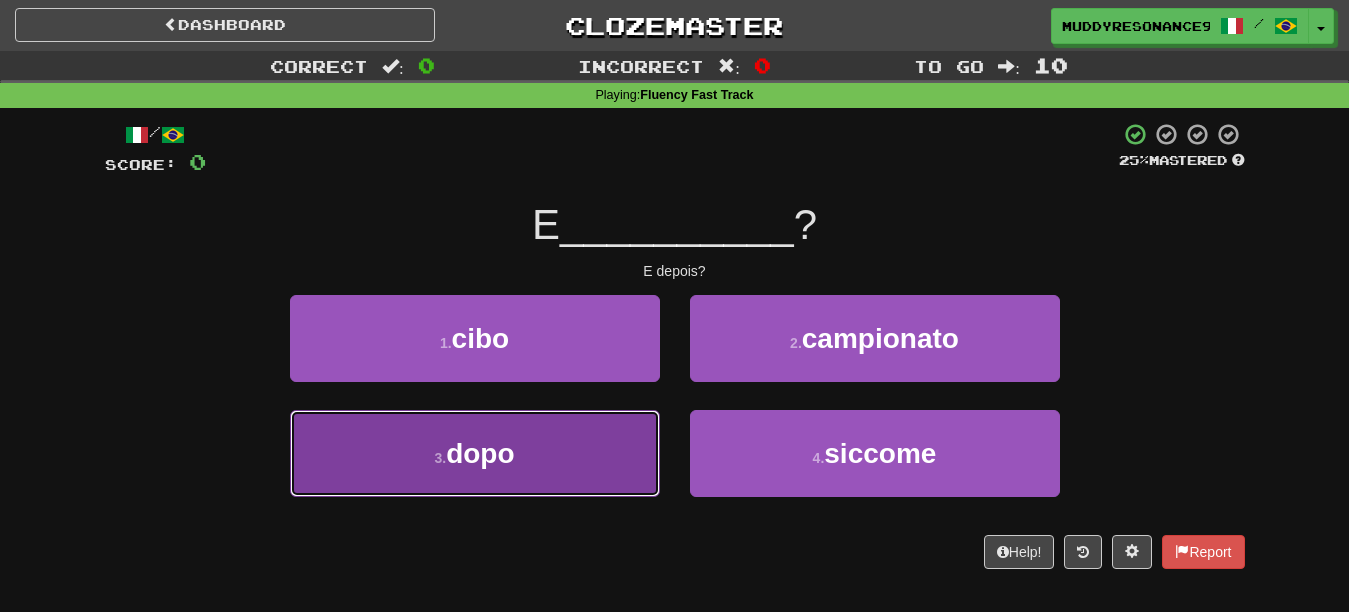 click on "dopo" at bounding box center (480, 453) 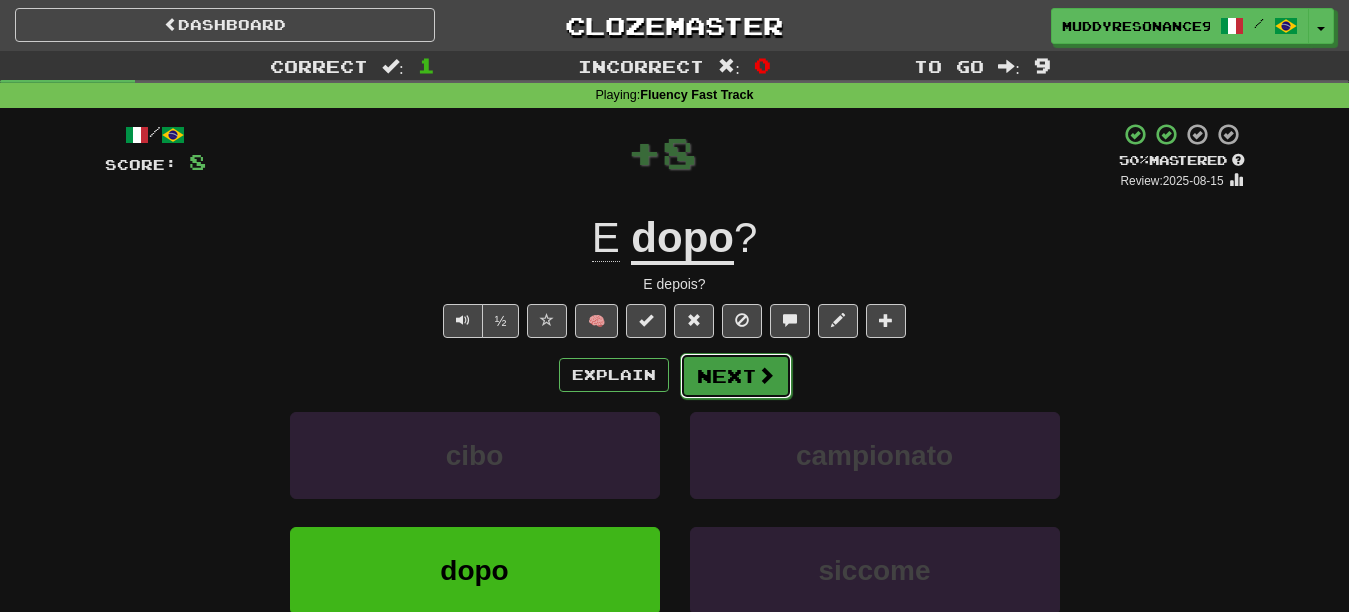 click on "Next" at bounding box center (736, 376) 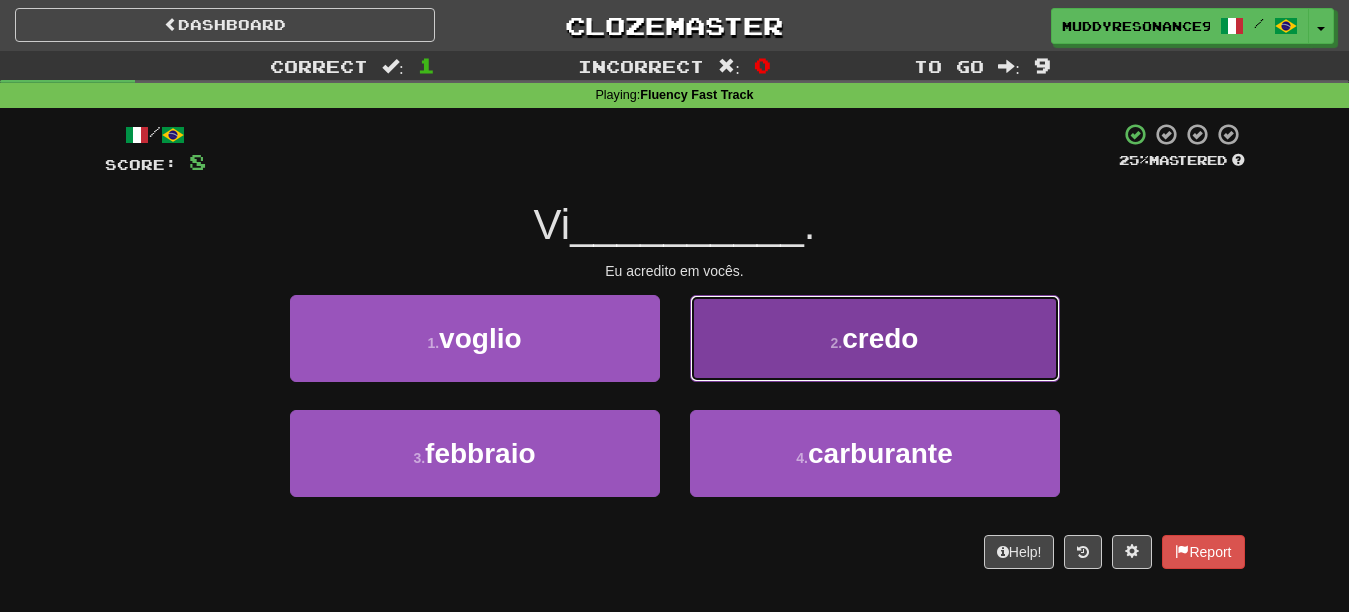 click on "2 .  credo" at bounding box center [875, 338] 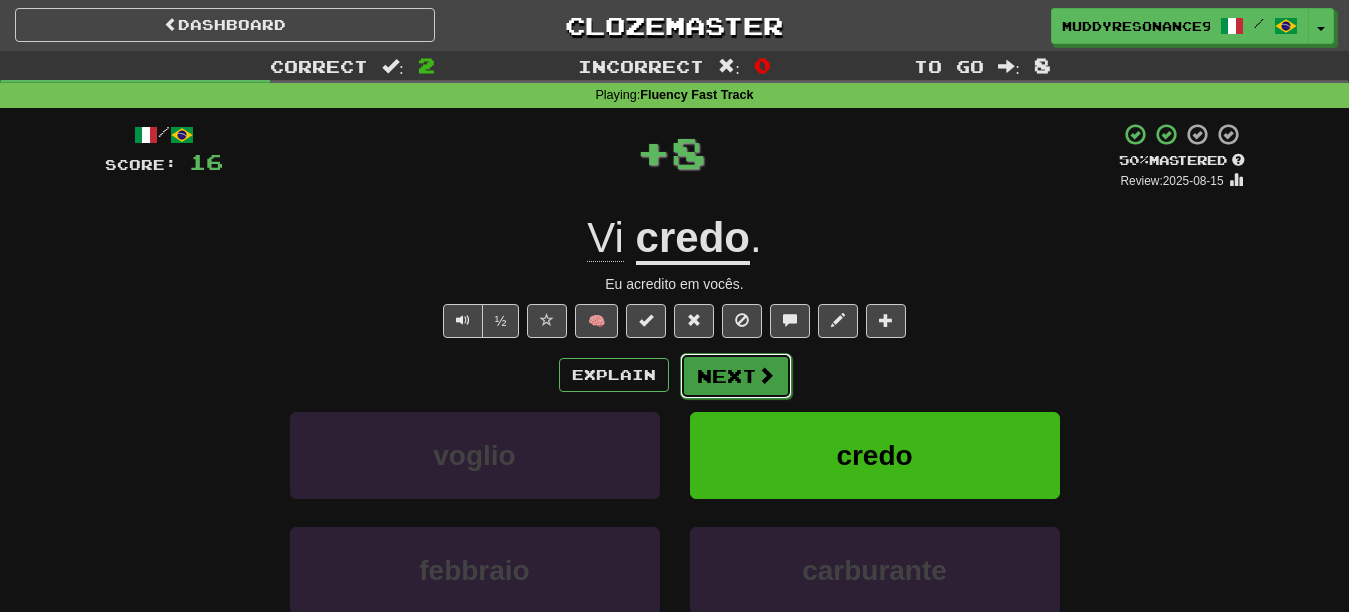 click on "Next" at bounding box center [736, 376] 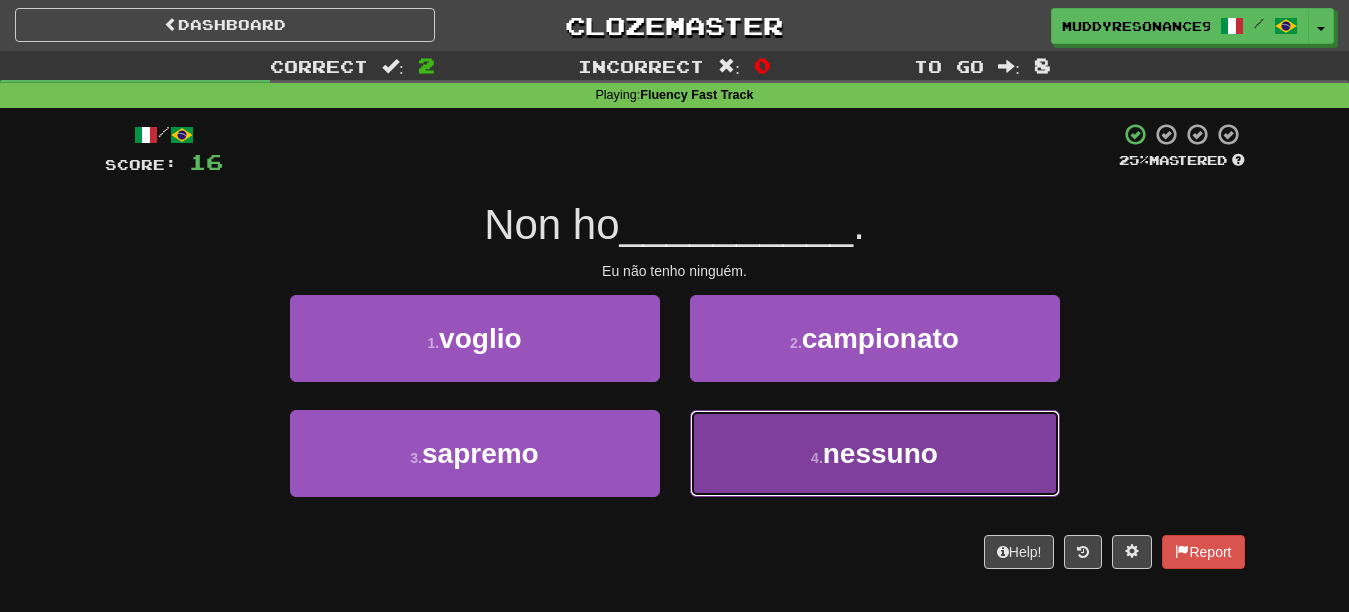 click on "4 .  nessuno" at bounding box center [875, 453] 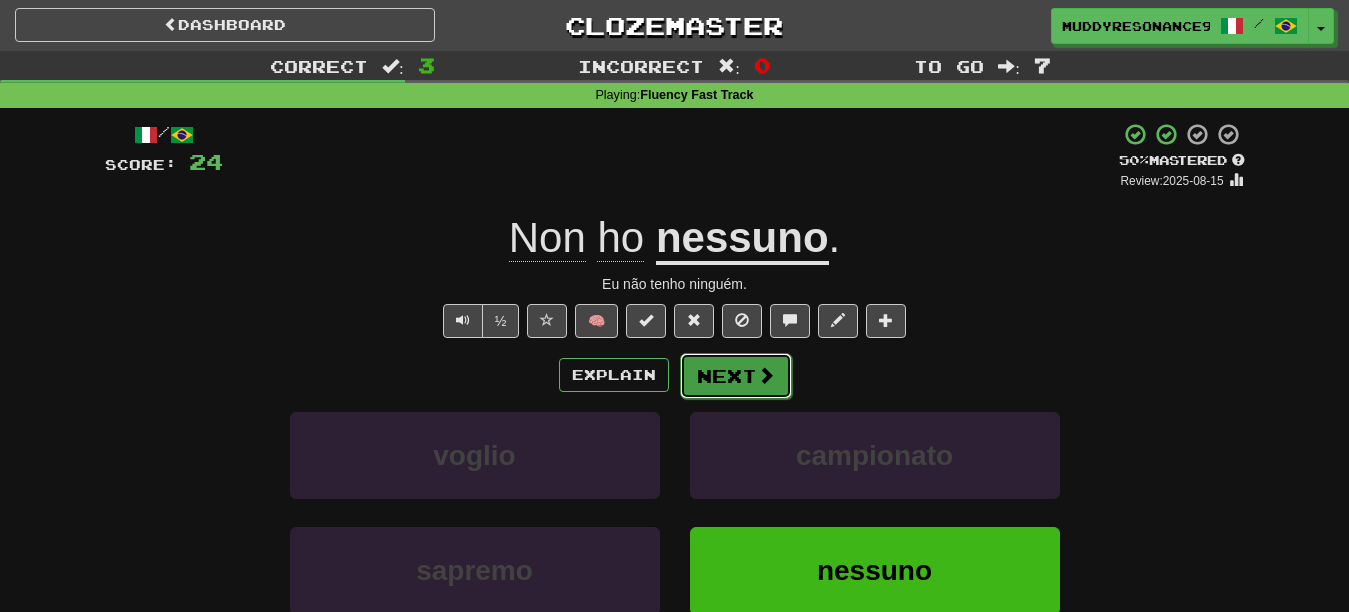 click on "Next" at bounding box center (736, 376) 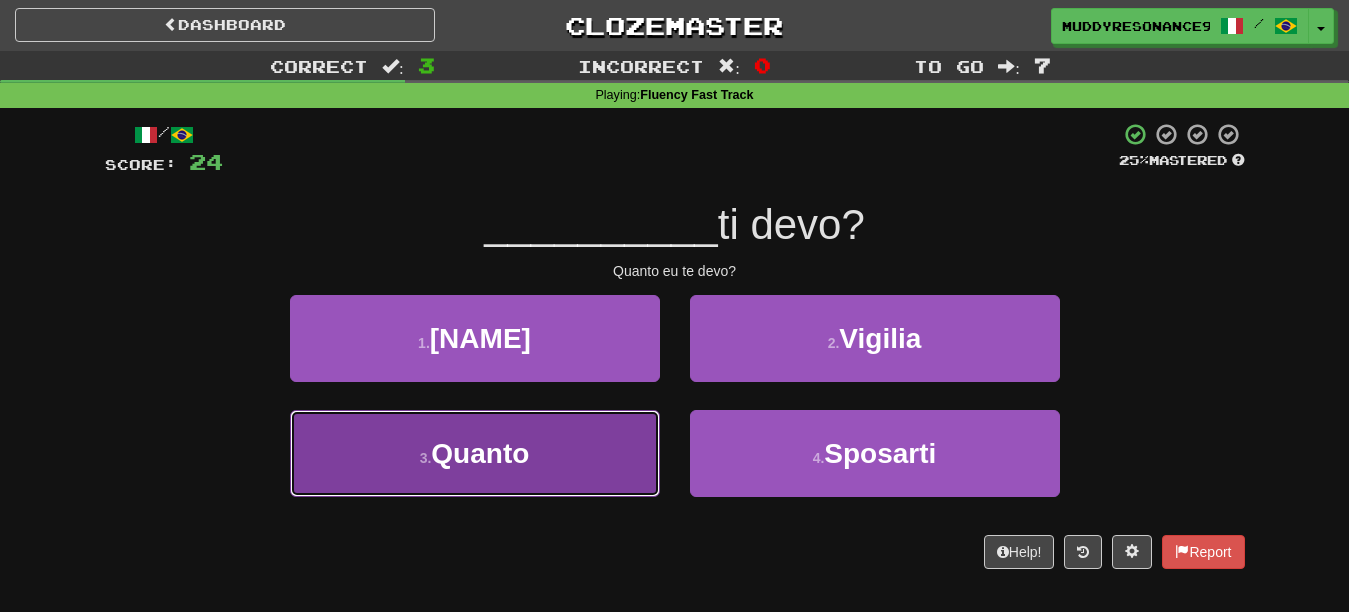 click on "3 .  Quanto" at bounding box center (475, 453) 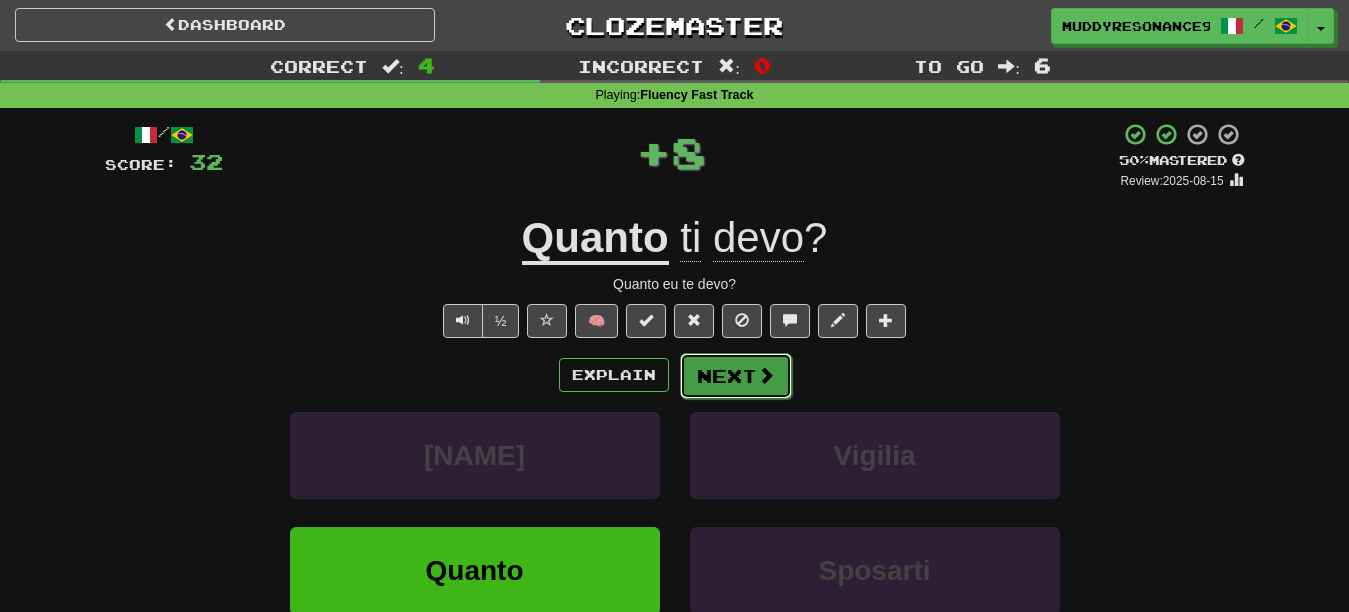 click on "Next" at bounding box center (736, 376) 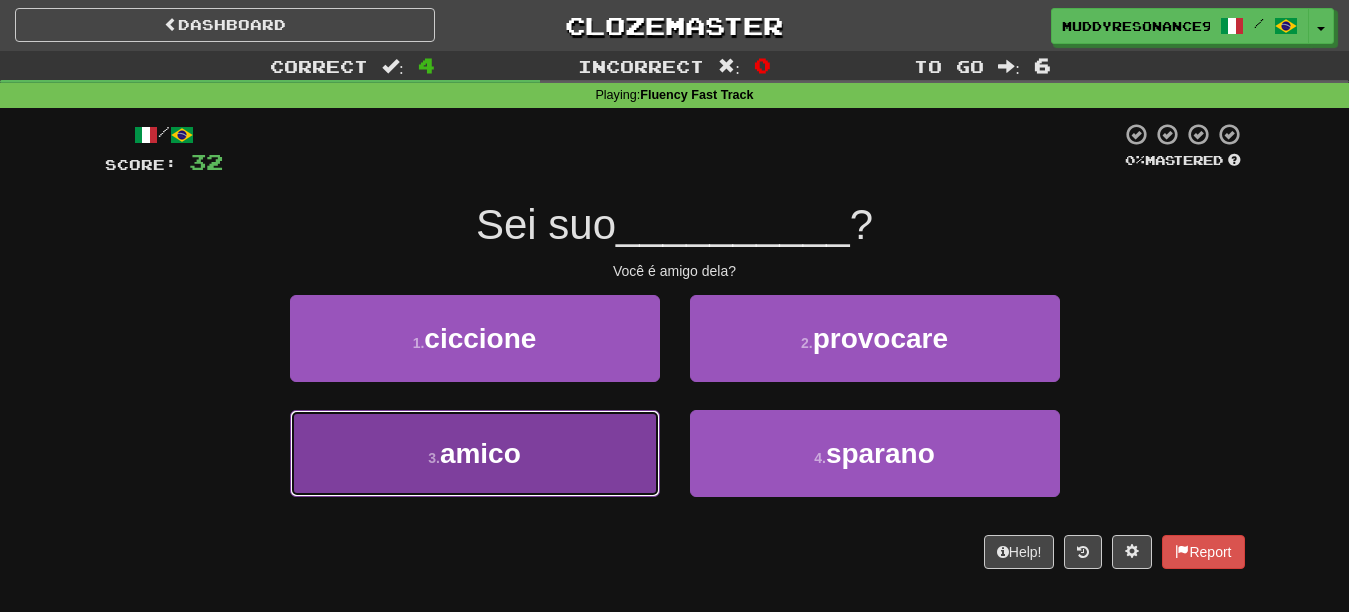 click on "3 .  amico" at bounding box center (475, 453) 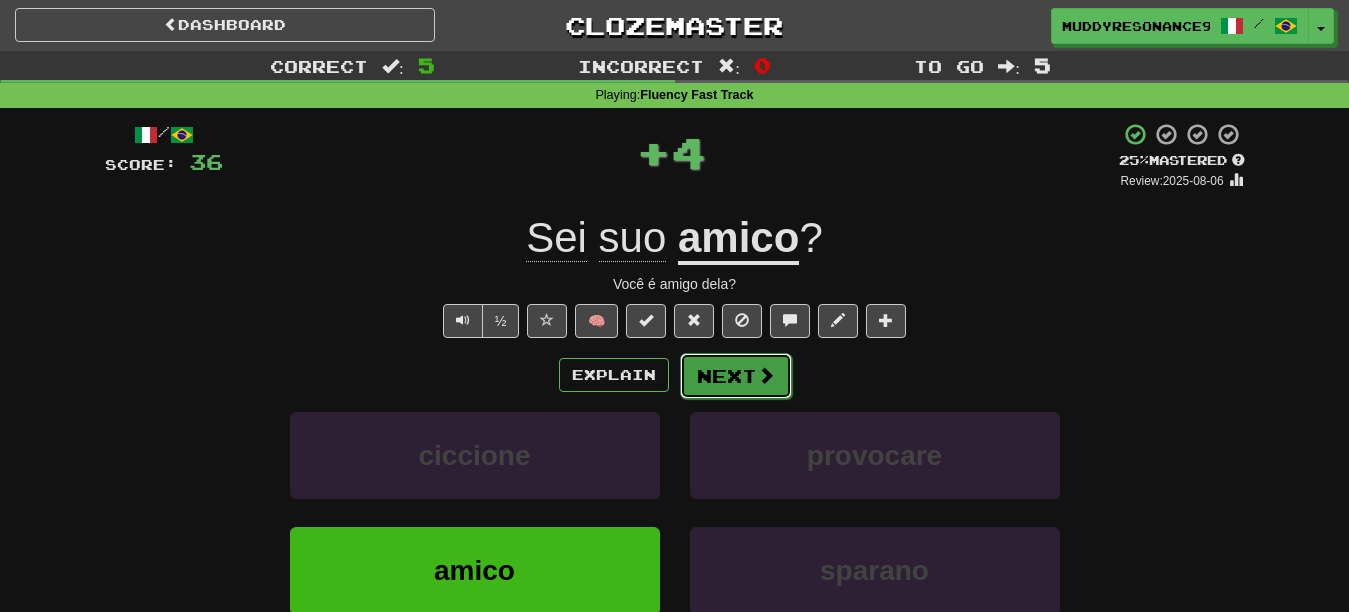 click at bounding box center (766, 375) 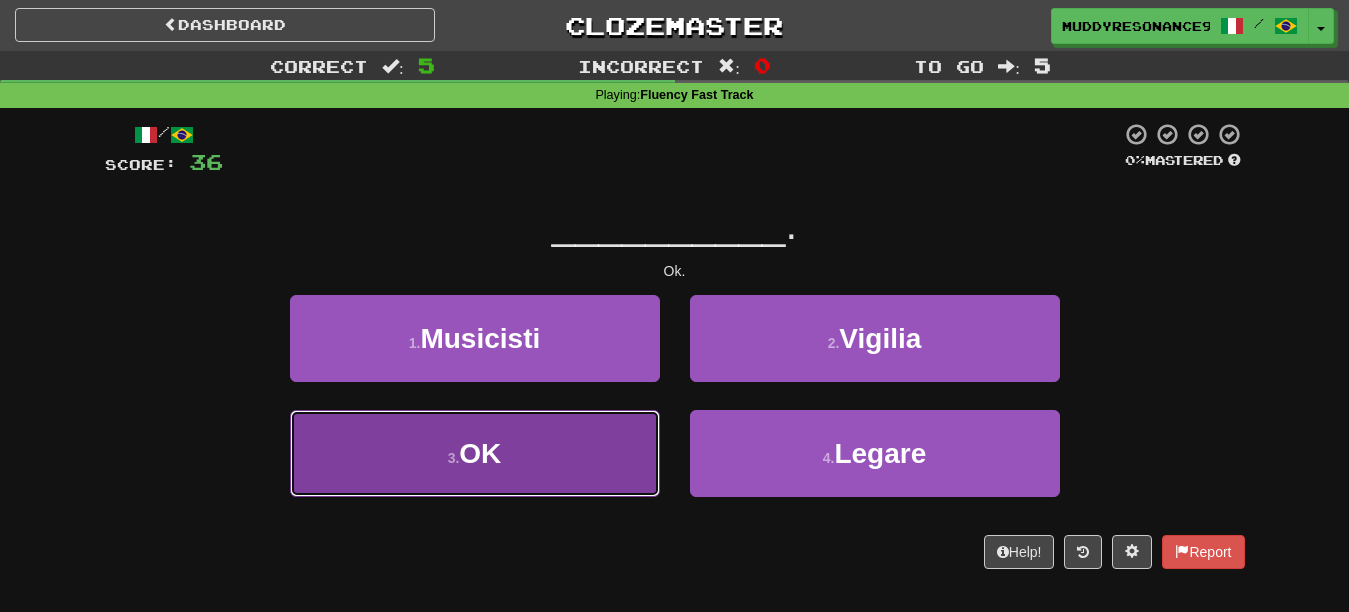 click on "3 .  OK" at bounding box center (475, 453) 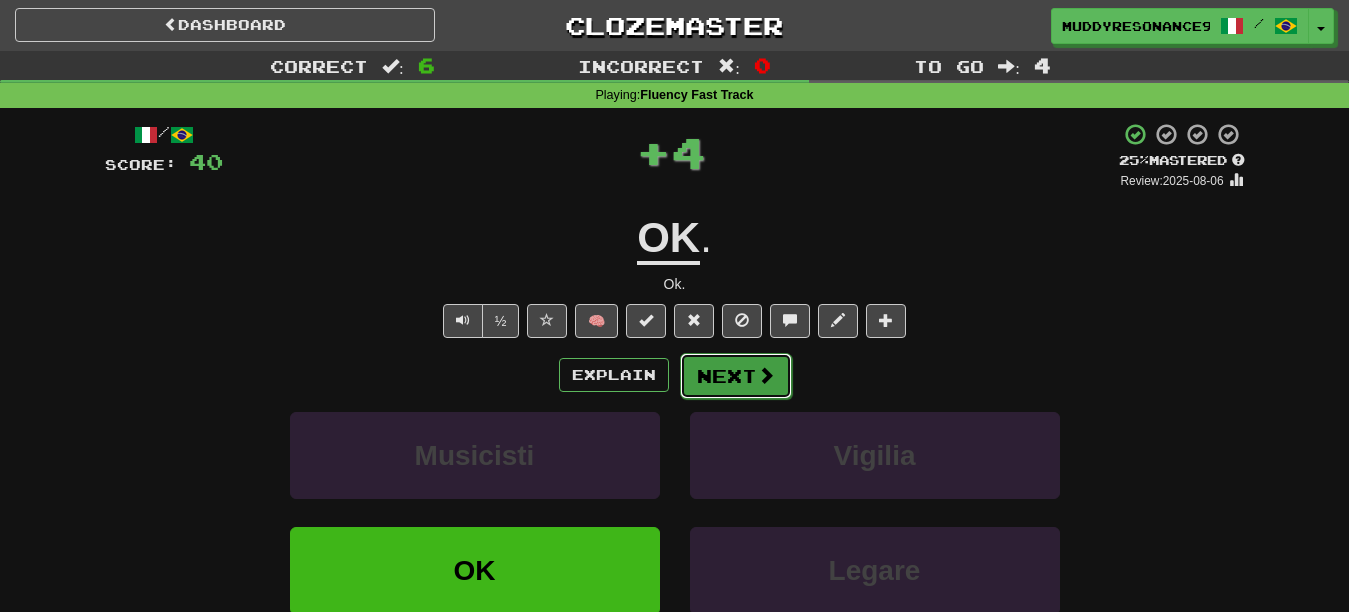 click on "Next" at bounding box center [736, 376] 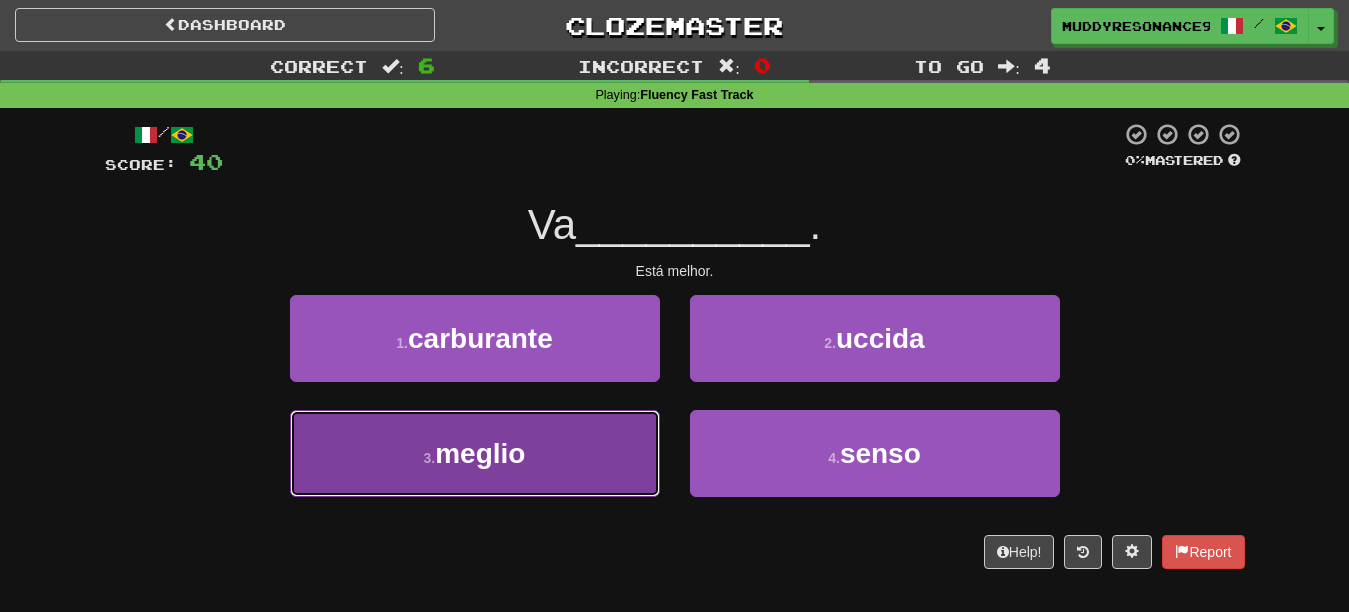 click on "3 .  meglio" at bounding box center [475, 453] 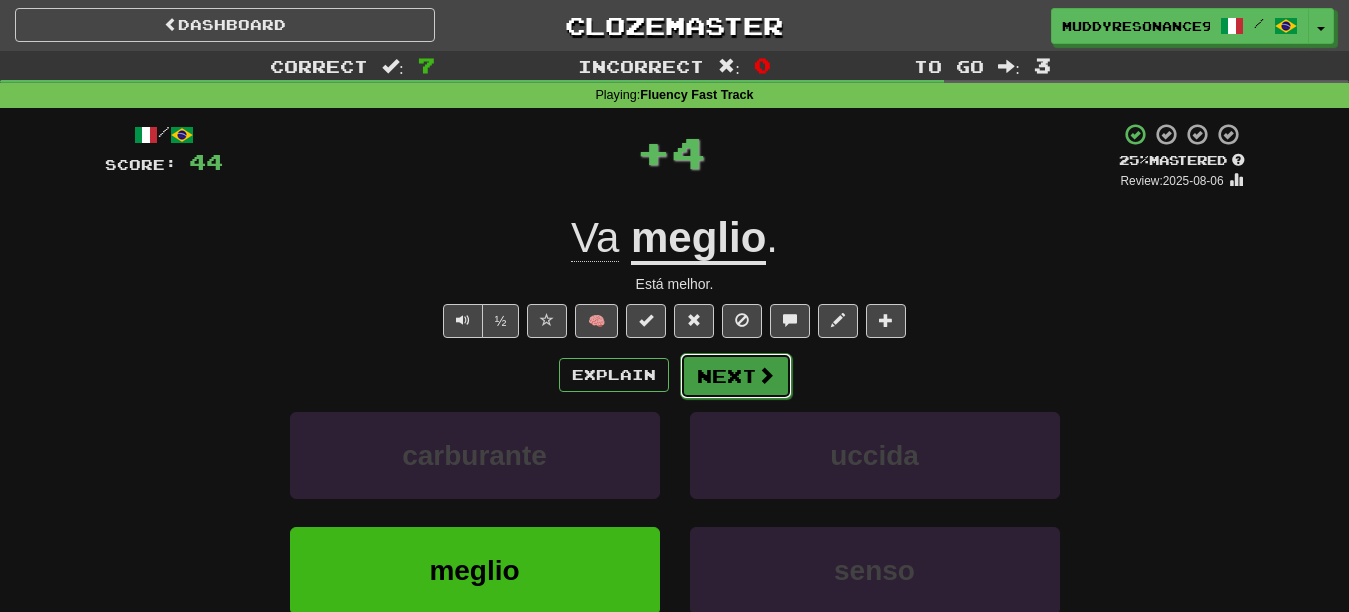 click at bounding box center [766, 375] 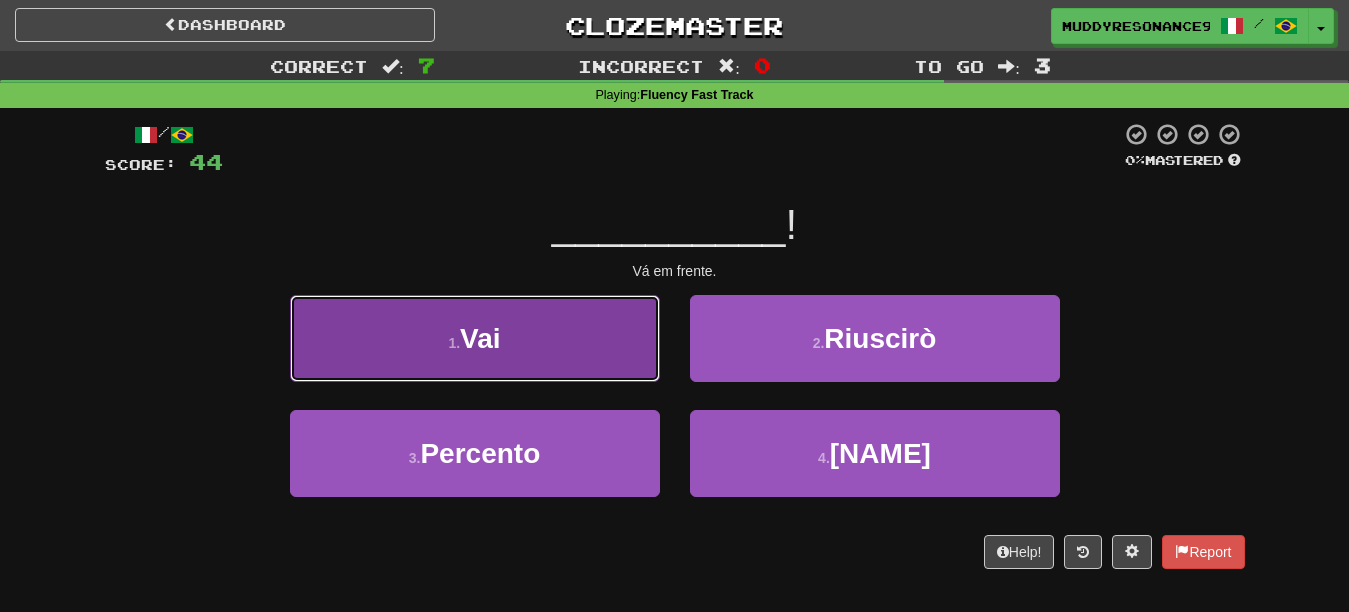 click on "1 .  Vai" at bounding box center [475, 338] 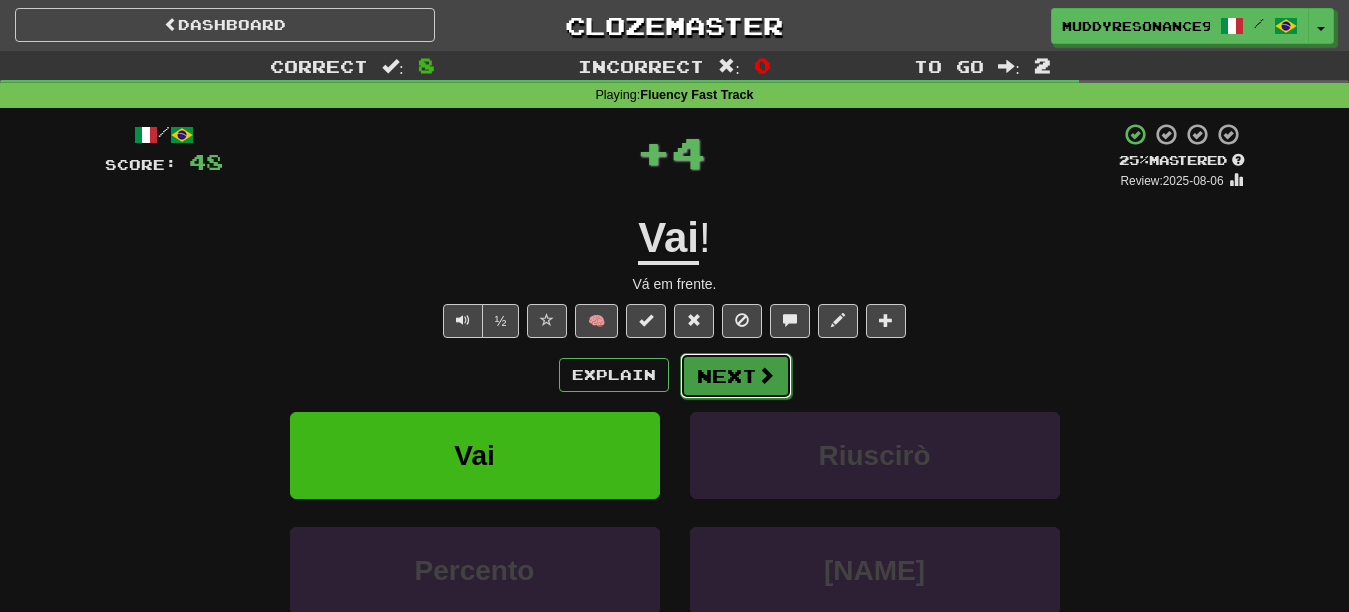 click on "Next" at bounding box center (736, 376) 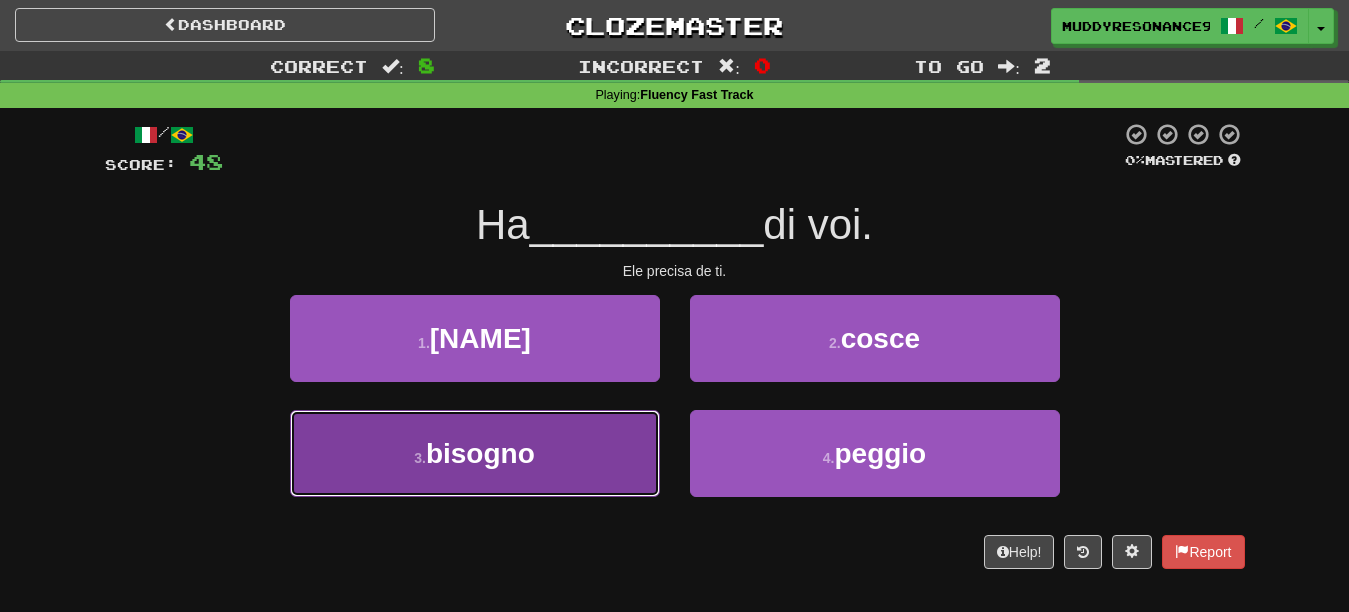 click on "3 .  bisogno" at bounding box center [475, 453] 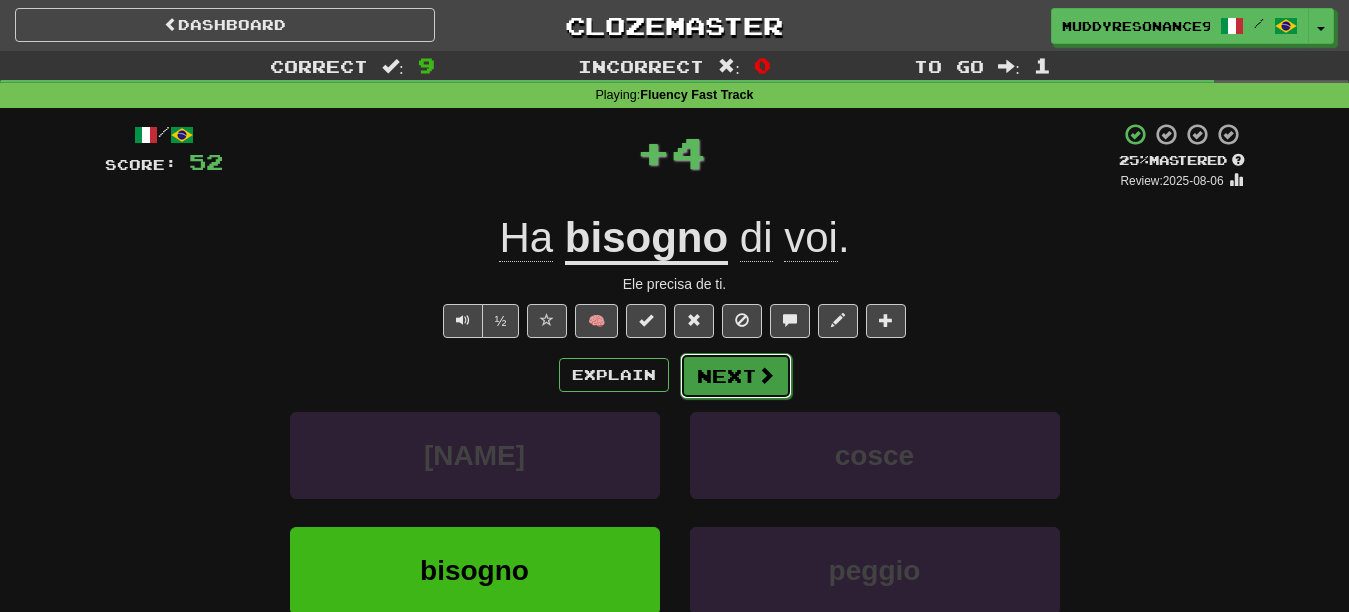 click on "Next" at bounding box center (736, 376) 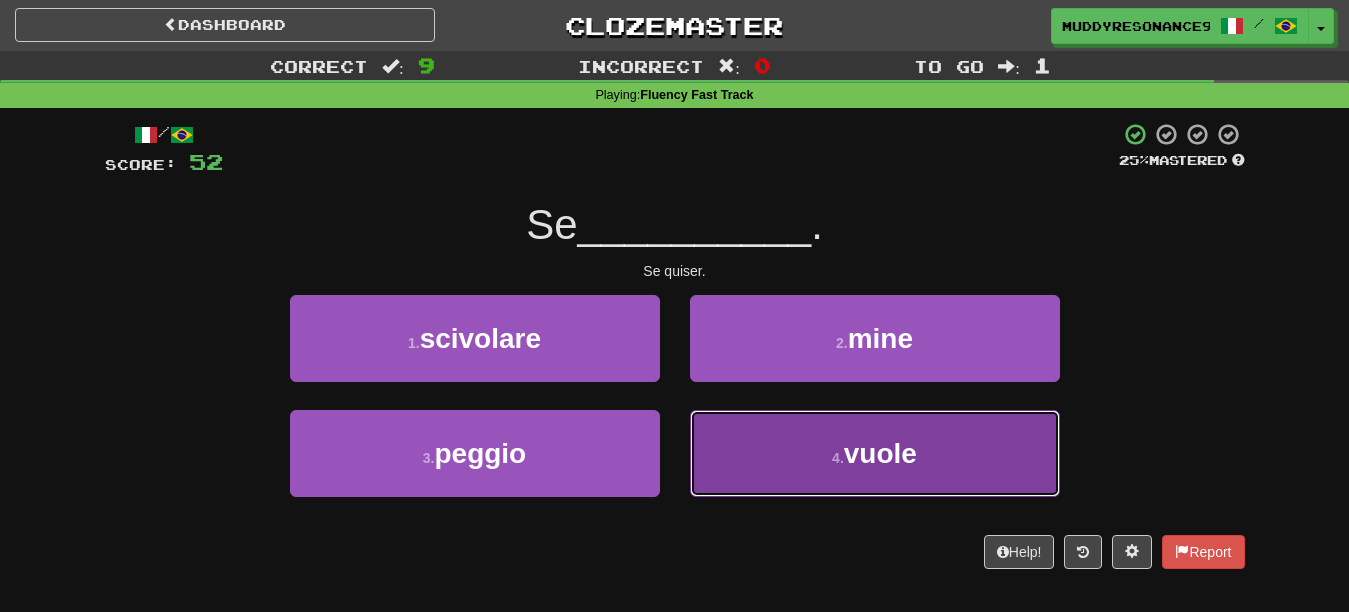 click on "vuole" at bounding box center (880, 453) 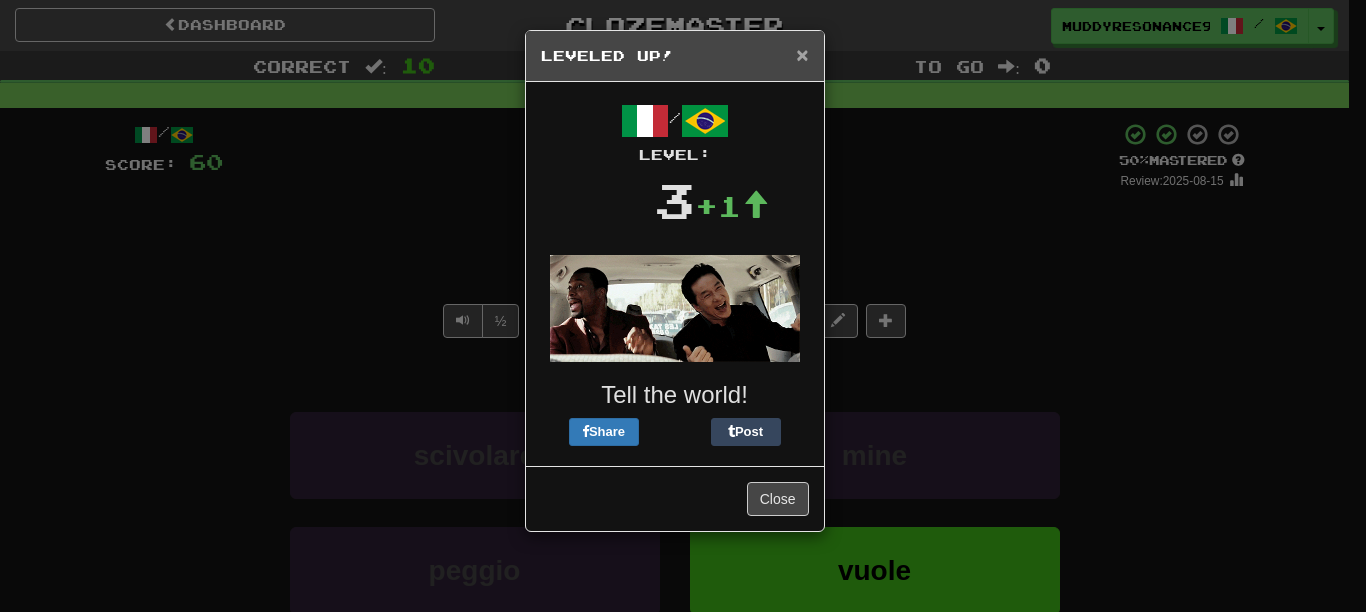 click on "×" at bounding box center (802, 54) 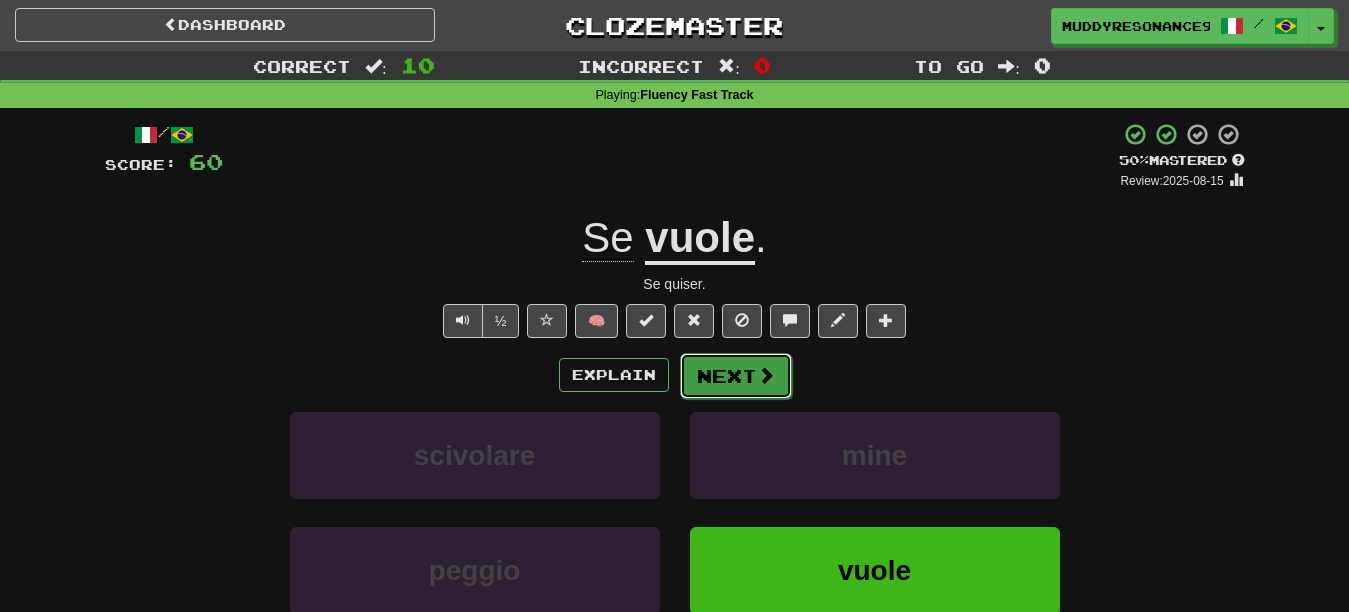 click on "Next" at bounding box center (736, 376) 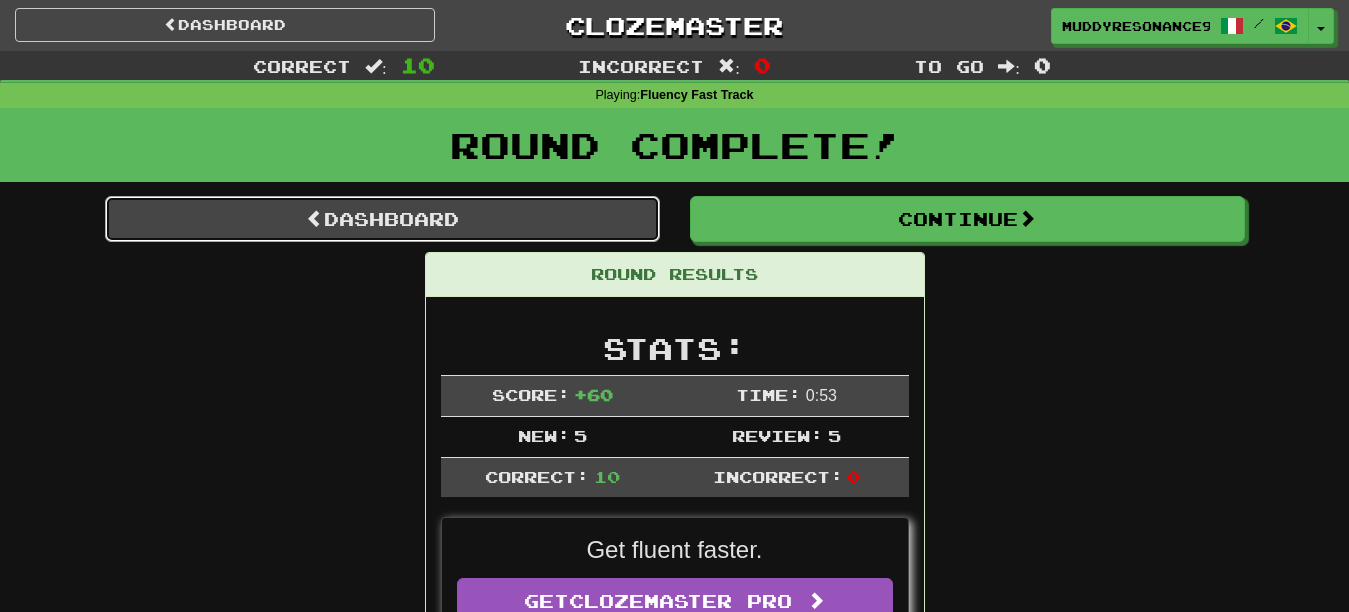 click on "Dashboard" at bounding box center [382, 219] 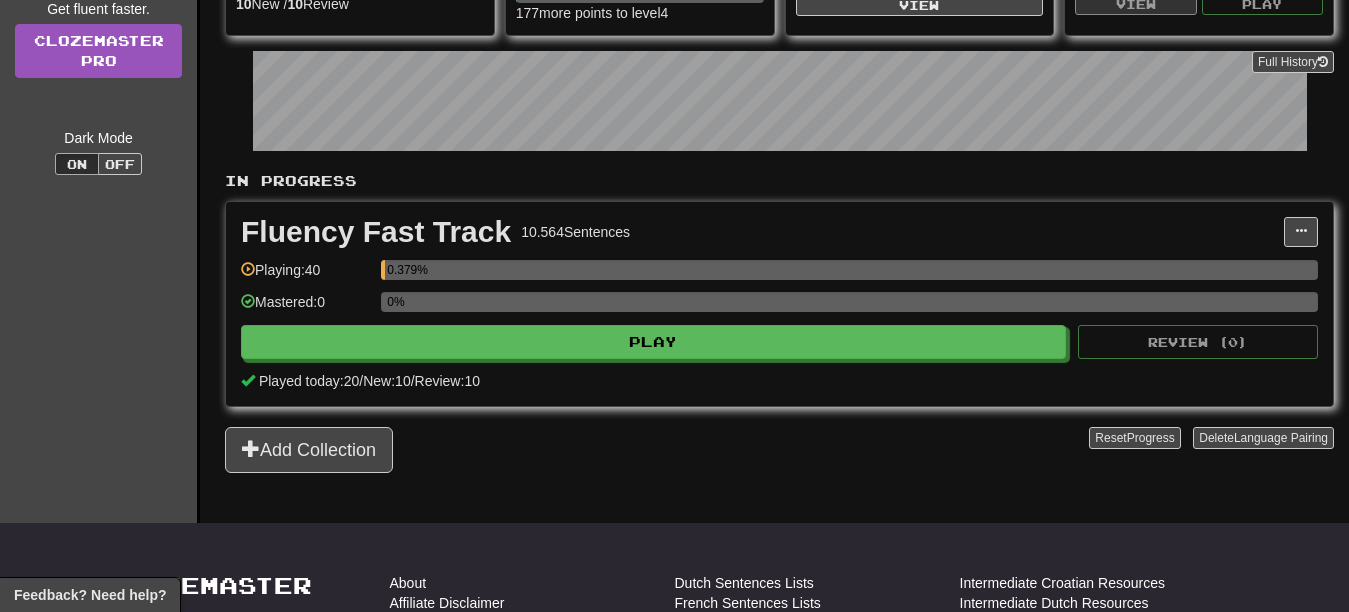scroll, scrollTop: 377, scrollLeft: 0, axis: vertical 